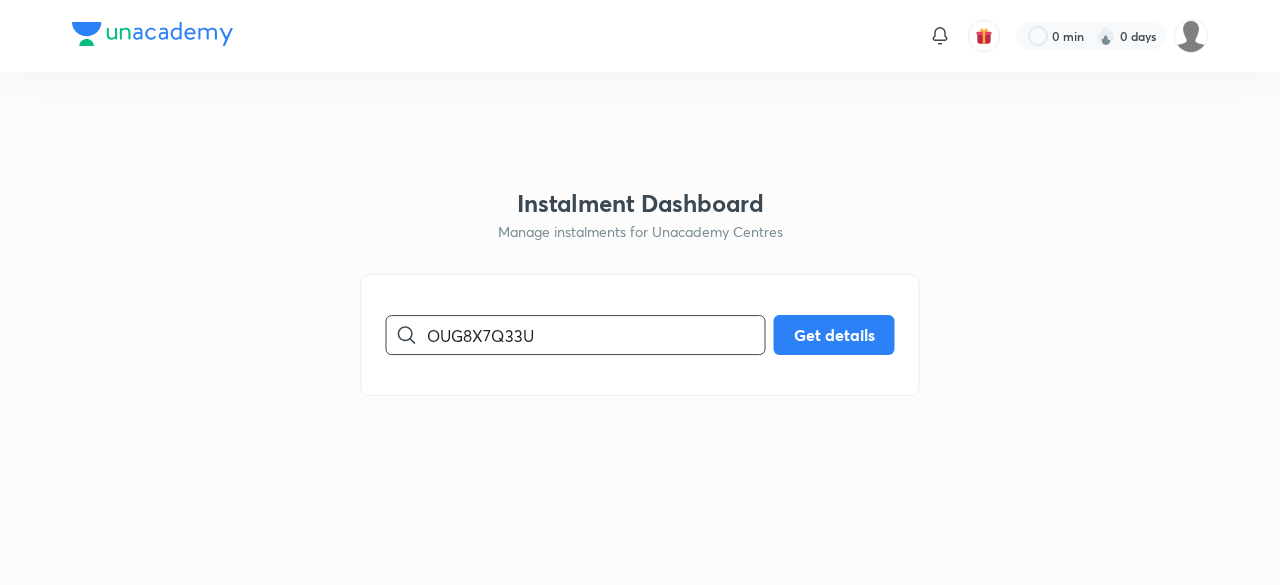 scroll, scrollTop: 0, scrollLeft: 0, axis: both 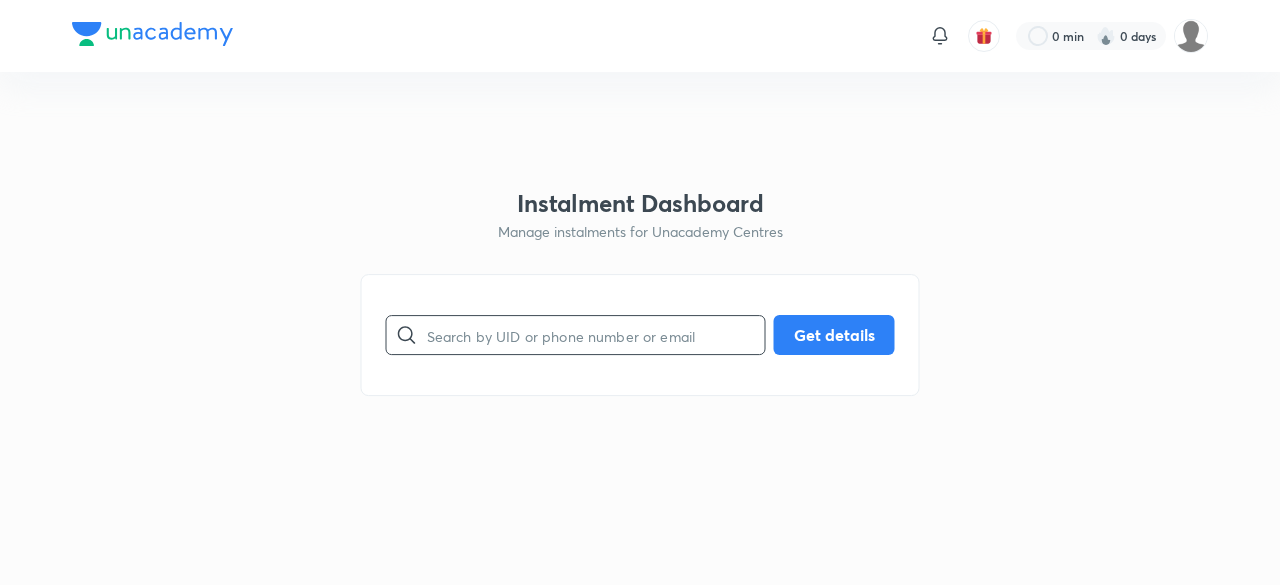 click at bounding box center (596, 335) 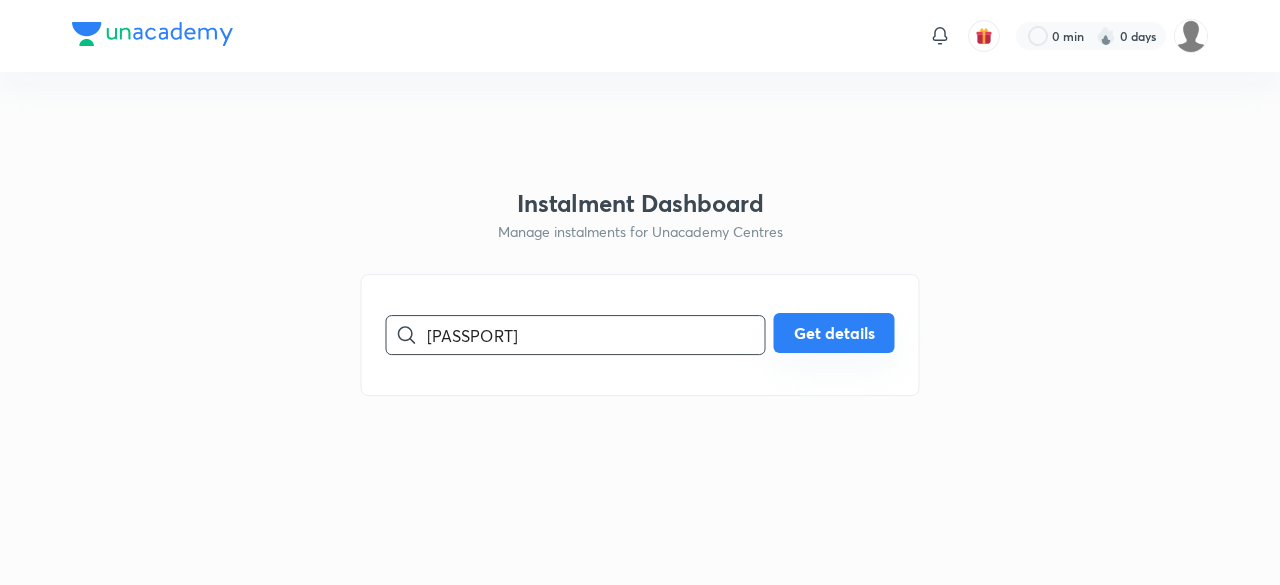 type on "[PASSPORT]" 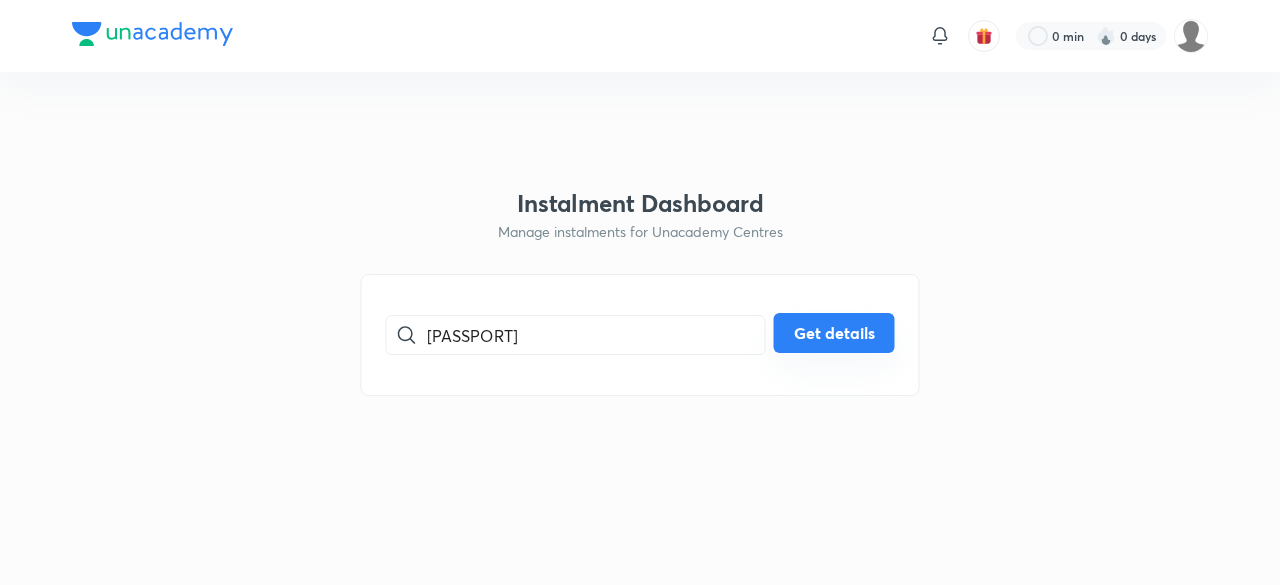 click on "Get details" at bounding box center (834, 333) 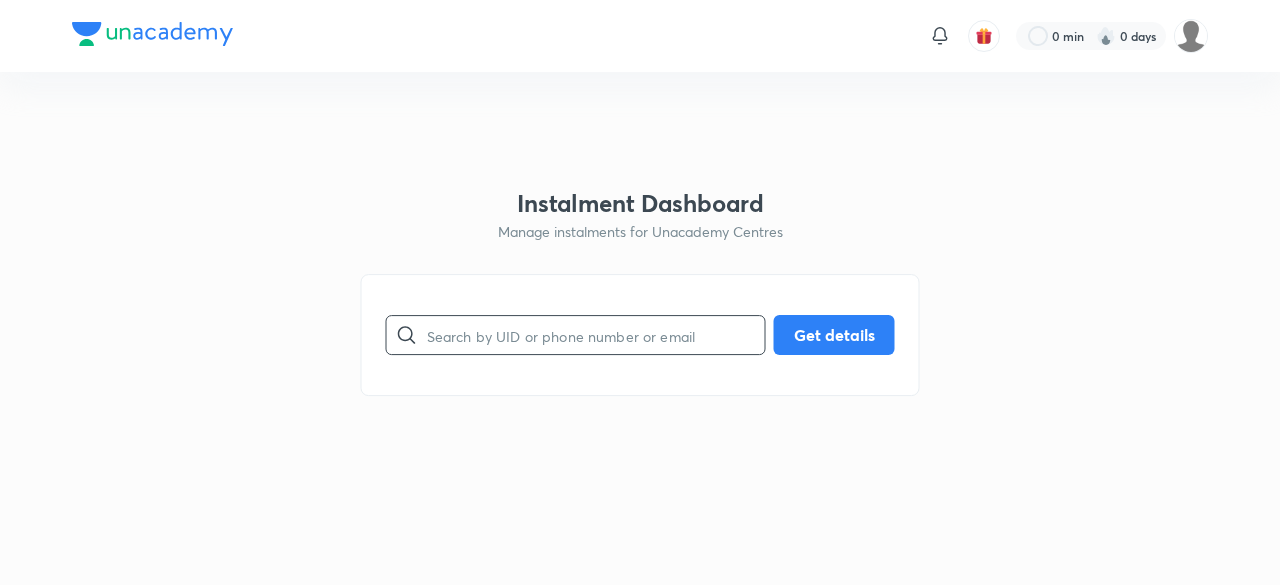 scroll, scrollTop: 0, scrollLeft: 0, axis: both 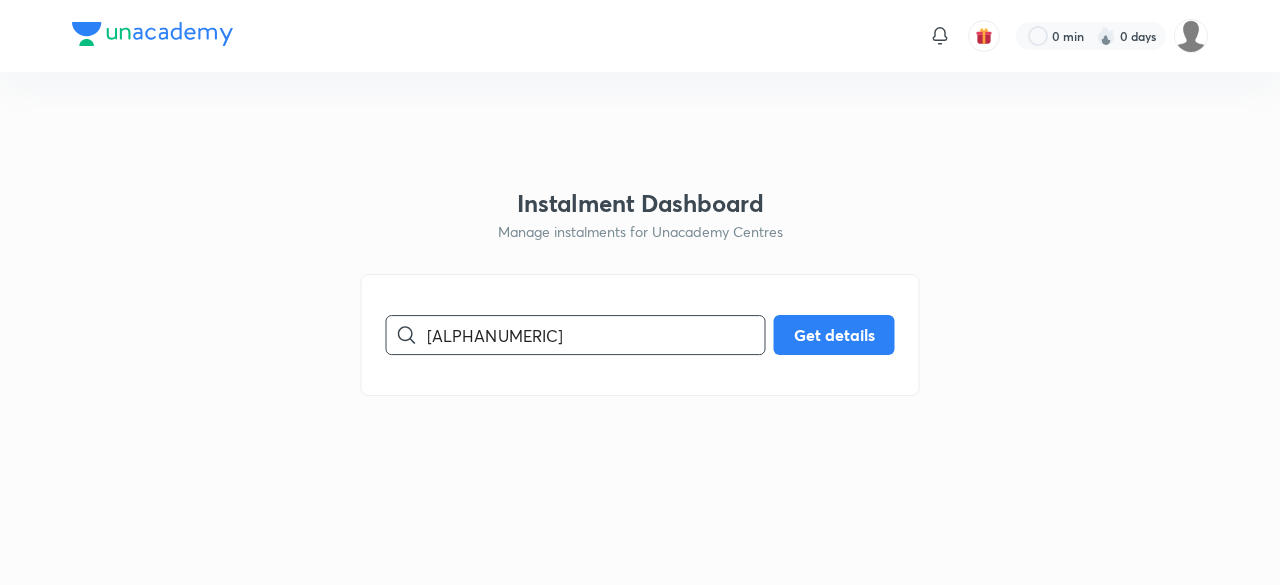 type on "[ALPHANUMERIC]" 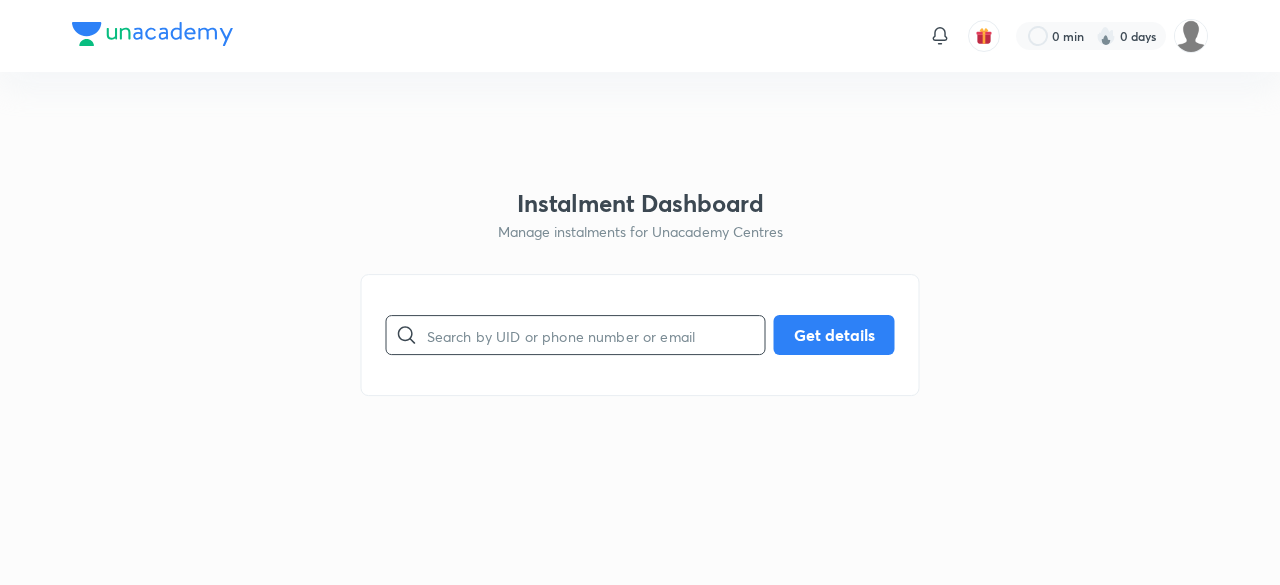 scroll, scrollTop: 0, scrollLeft: 0, axis: both 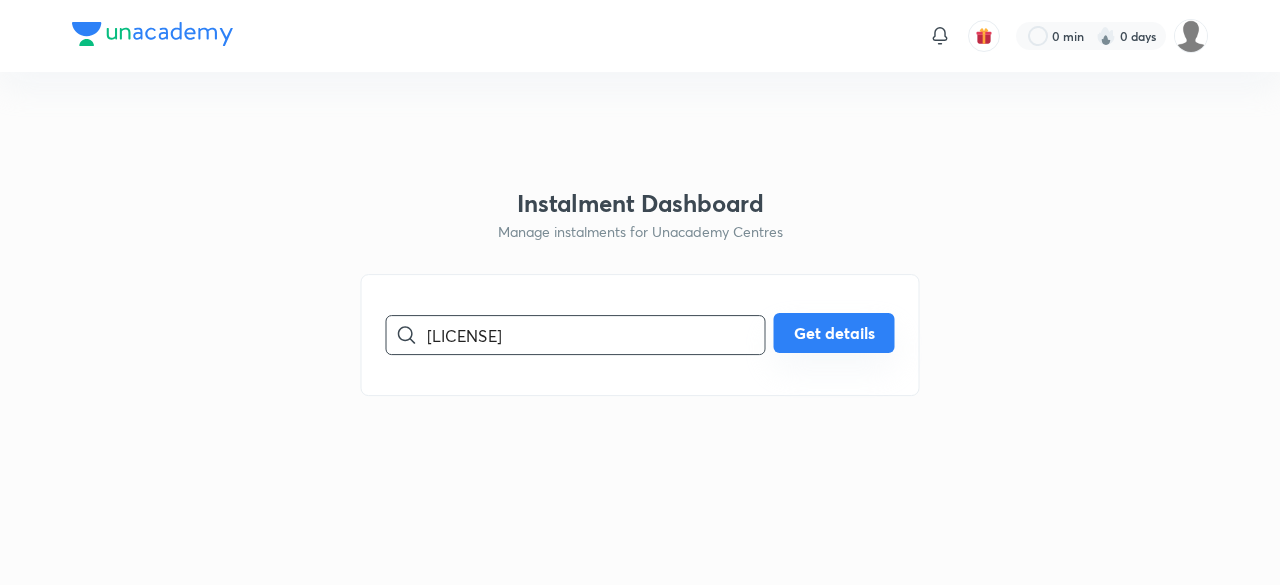 type on "OUG8X7Q33U" 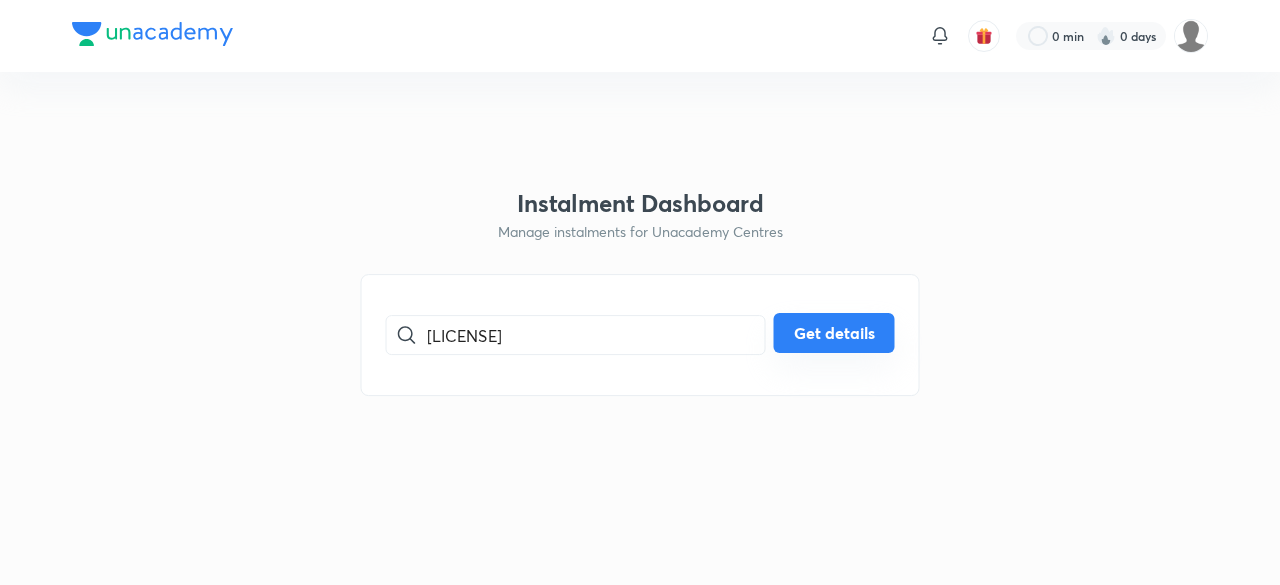 click on "Get details" at bounding box center (834, 333) 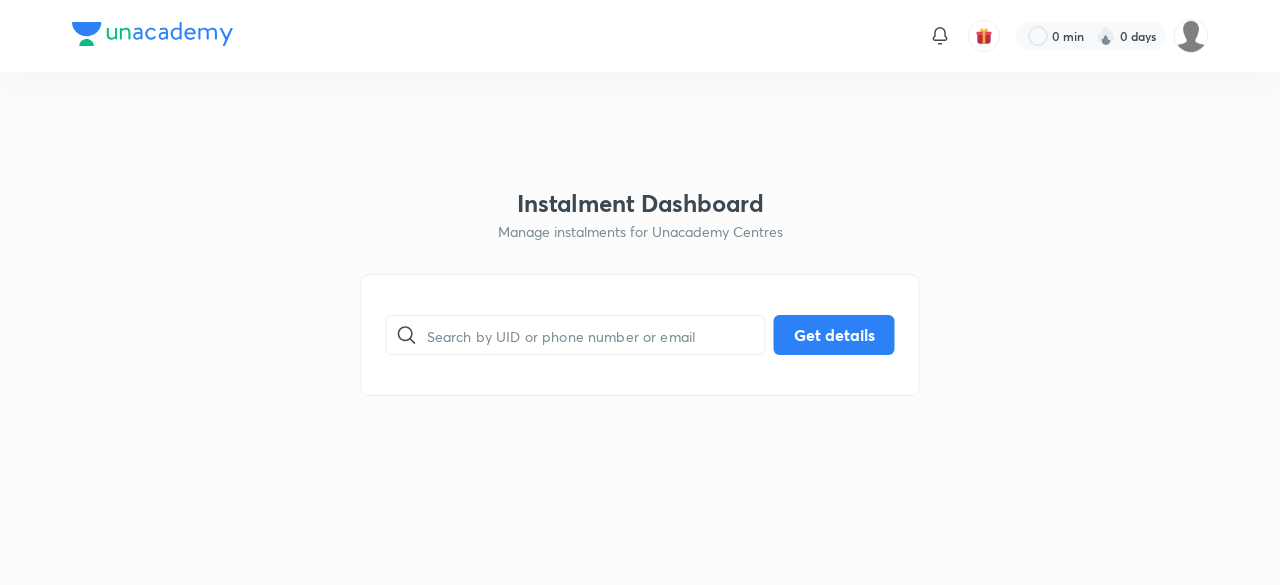 scroll, scrollTop: 0, scrollLeft: 0, axis: both 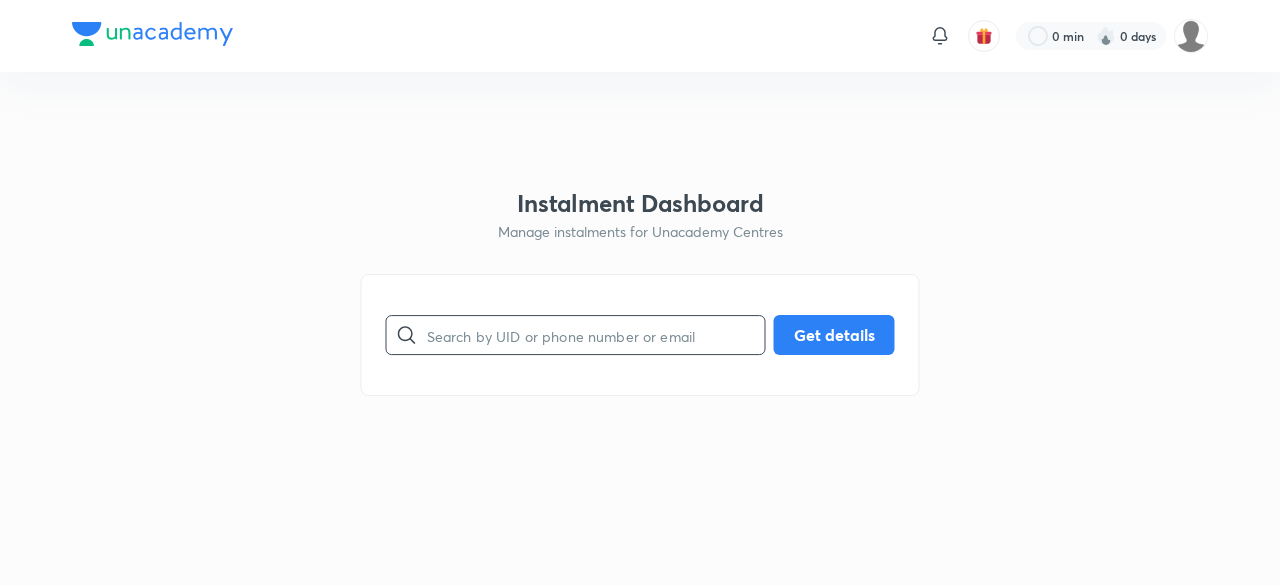 click at bounding box center (596, 335) 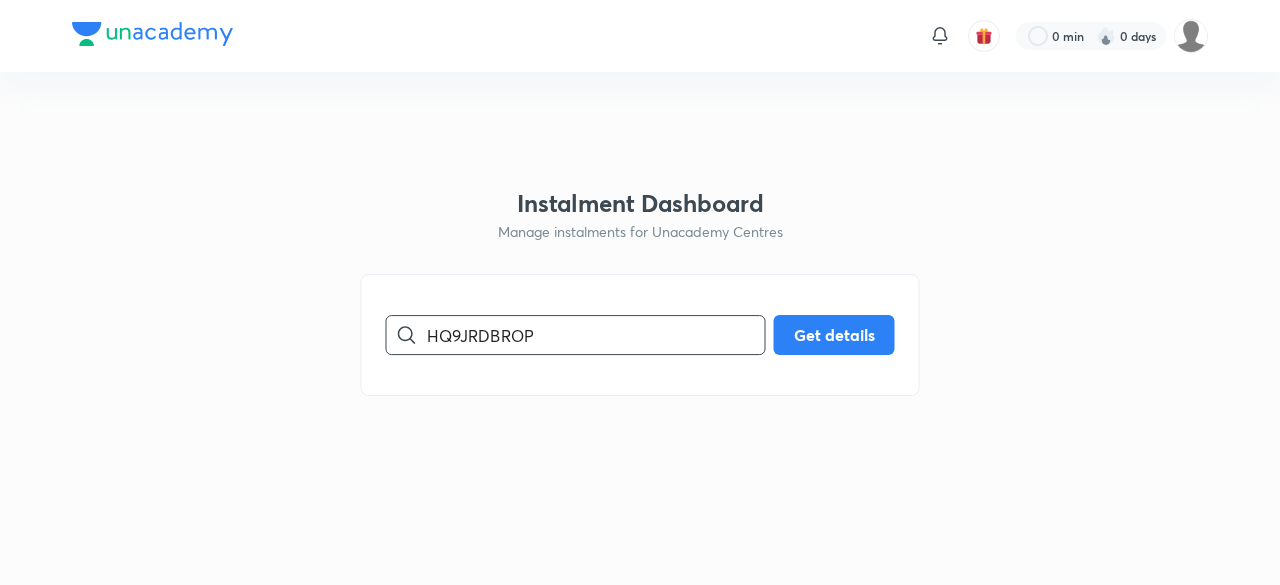 type on "HQ9JRDBROP" 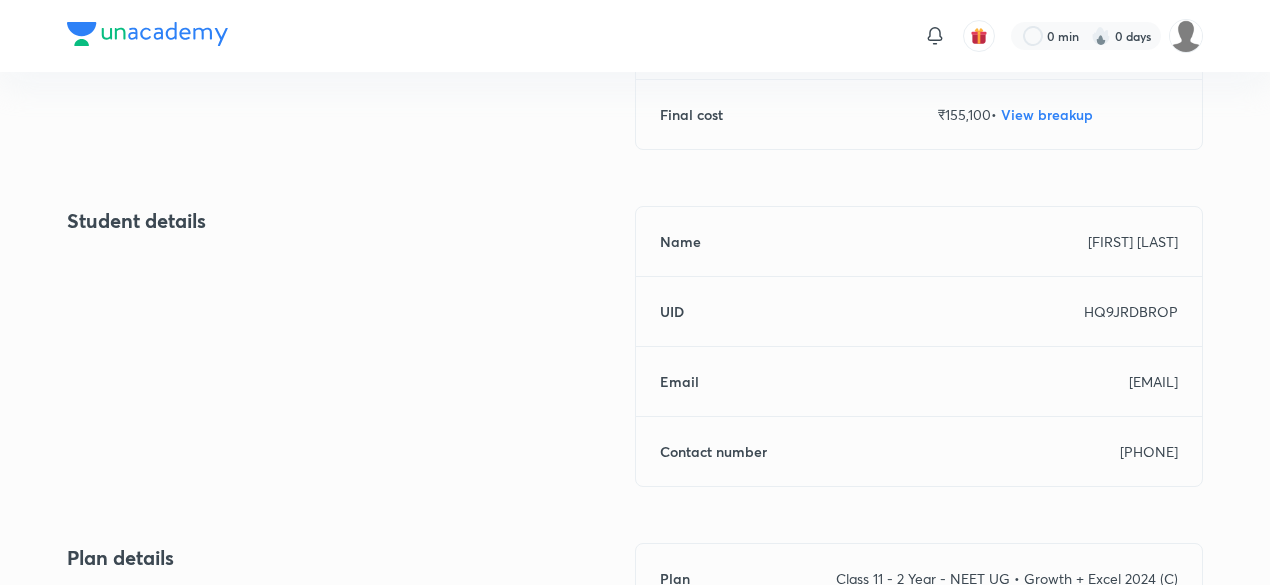 scroll, scrollTop: 960, scrollLeft: 0, axis: vertical 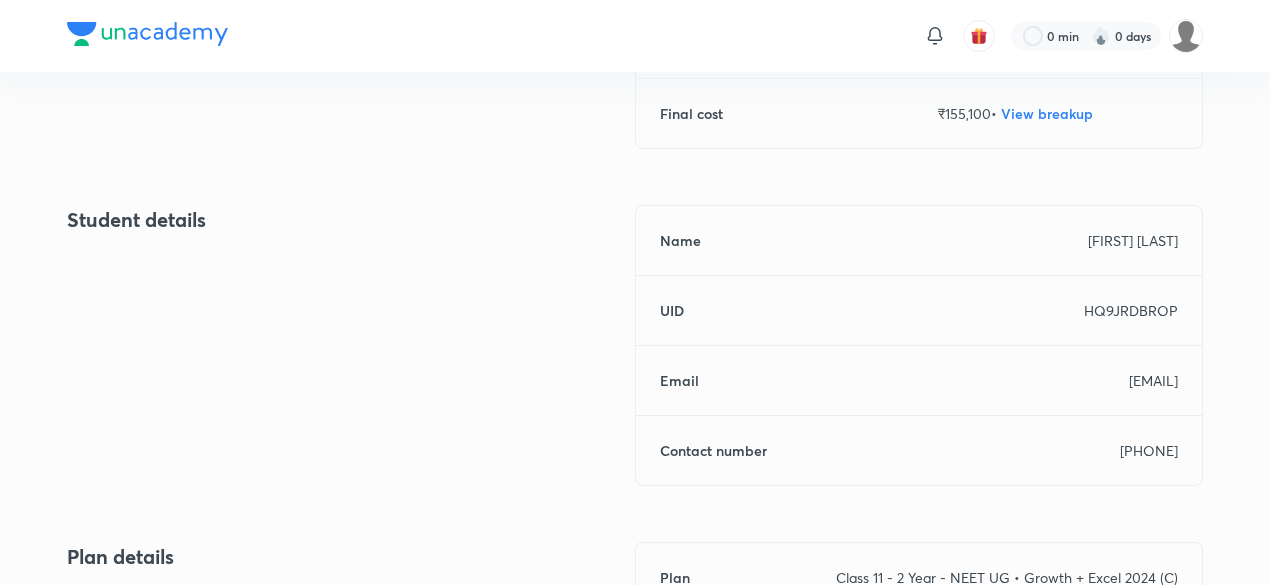 drag, startPoint x: 955, startPoint y: 379, endPoint x: 1194, endPoint y: 388, distance: 239.1694 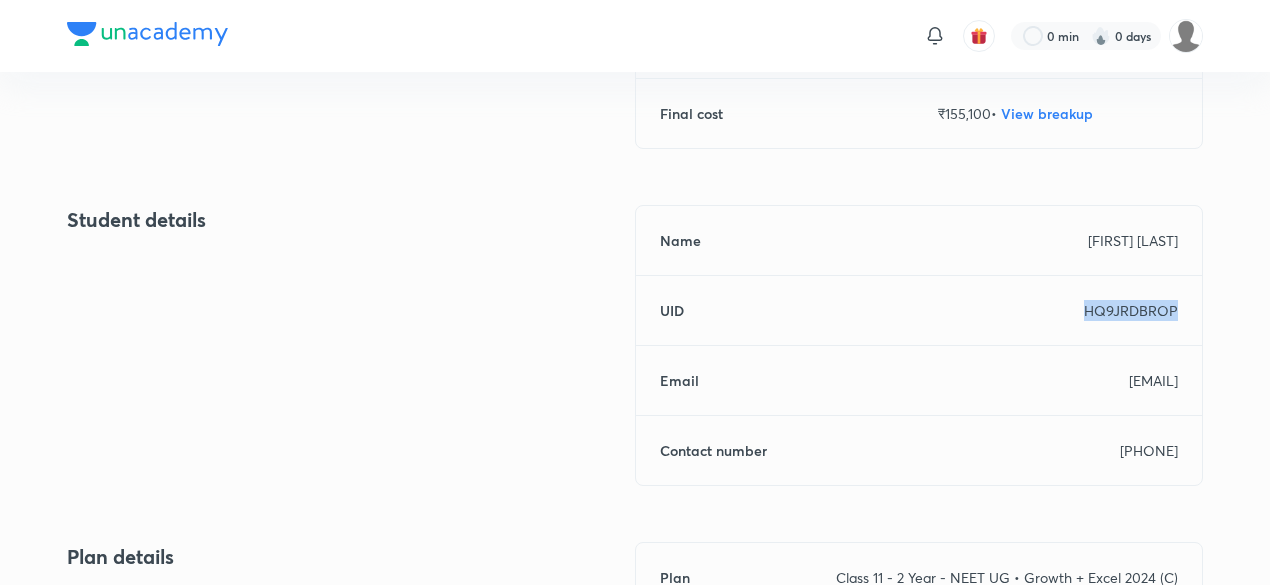 drag, startPoint x: 1180, startPoint y: 311, endPoint x: 1082, endPoint y: 317, distance: 98.1835 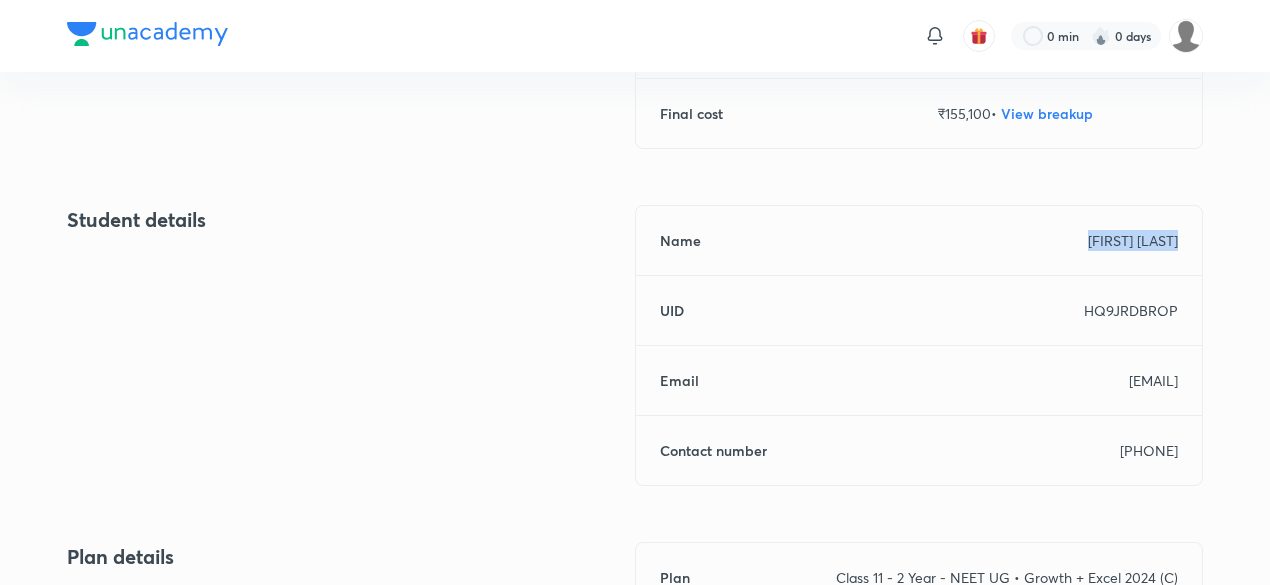 drag, startPoint x: 1076, startPoint y: 237, endPoint x: 1190, endPoint y: 242, distance: 114.1096 